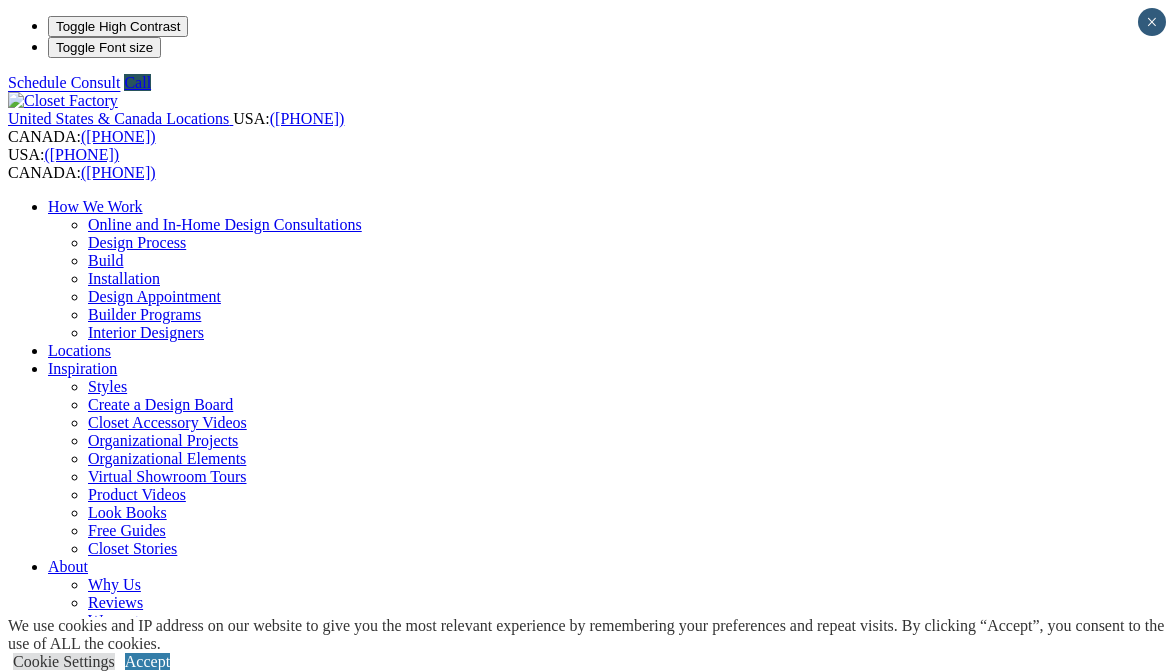 scroll, scrollTop: 0, scrollLeft: 0, axis: both 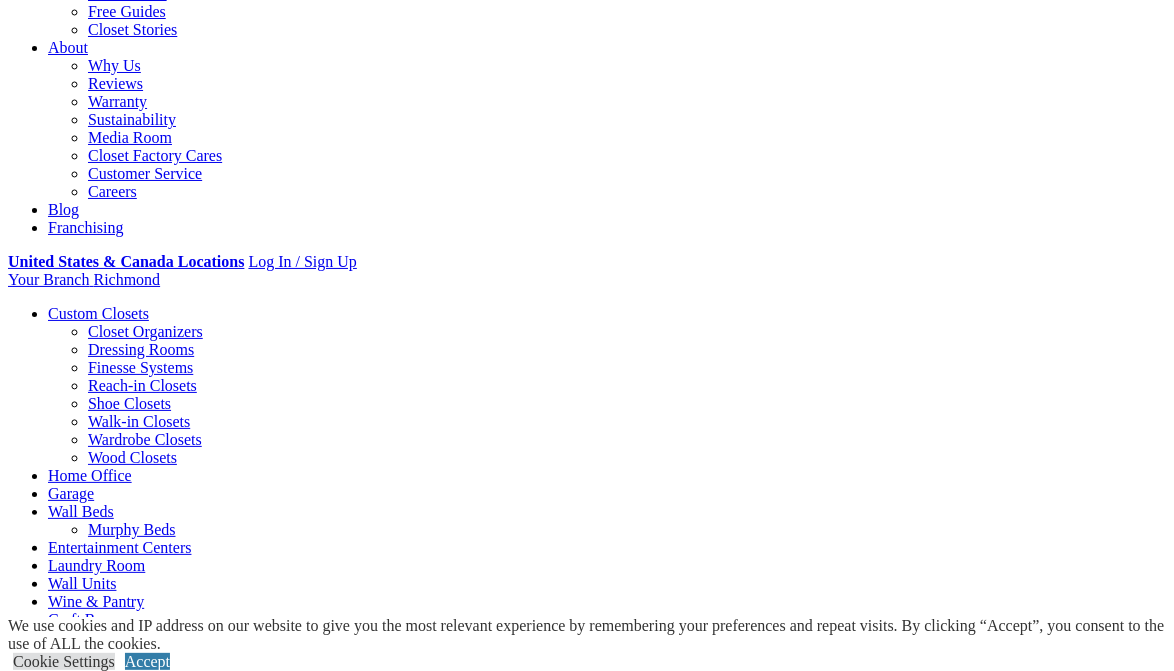 click on "Walk-in Closets" at bounding box center [139, 421] 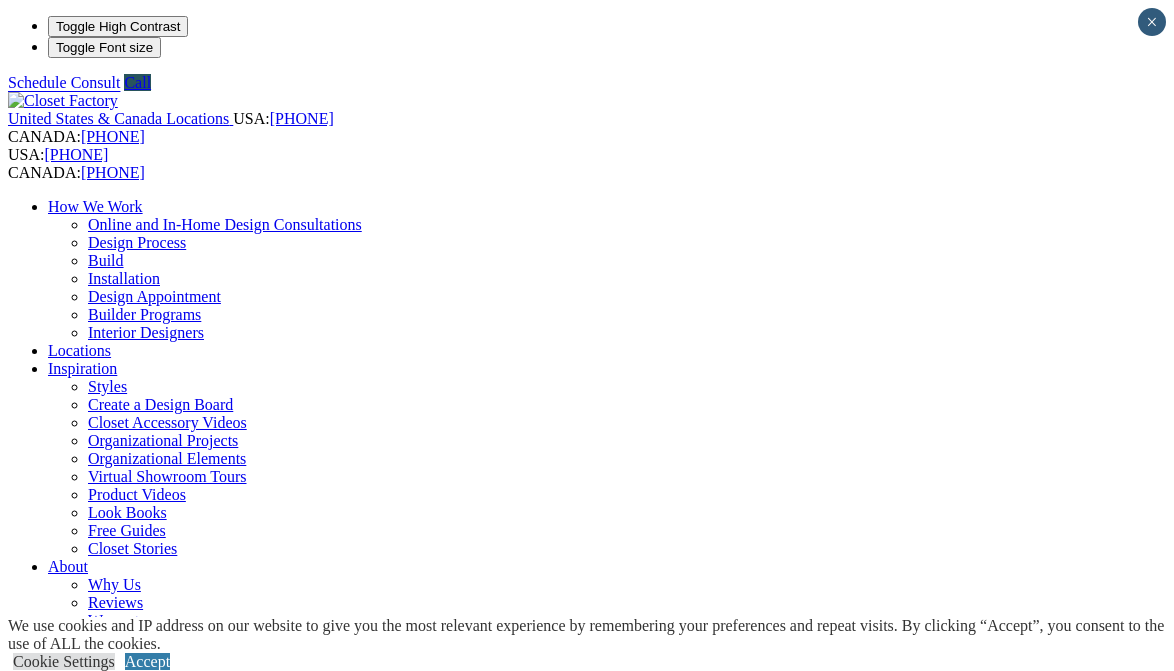 scroll, scrollTop: 0, scrollLeft: 0, axis: both 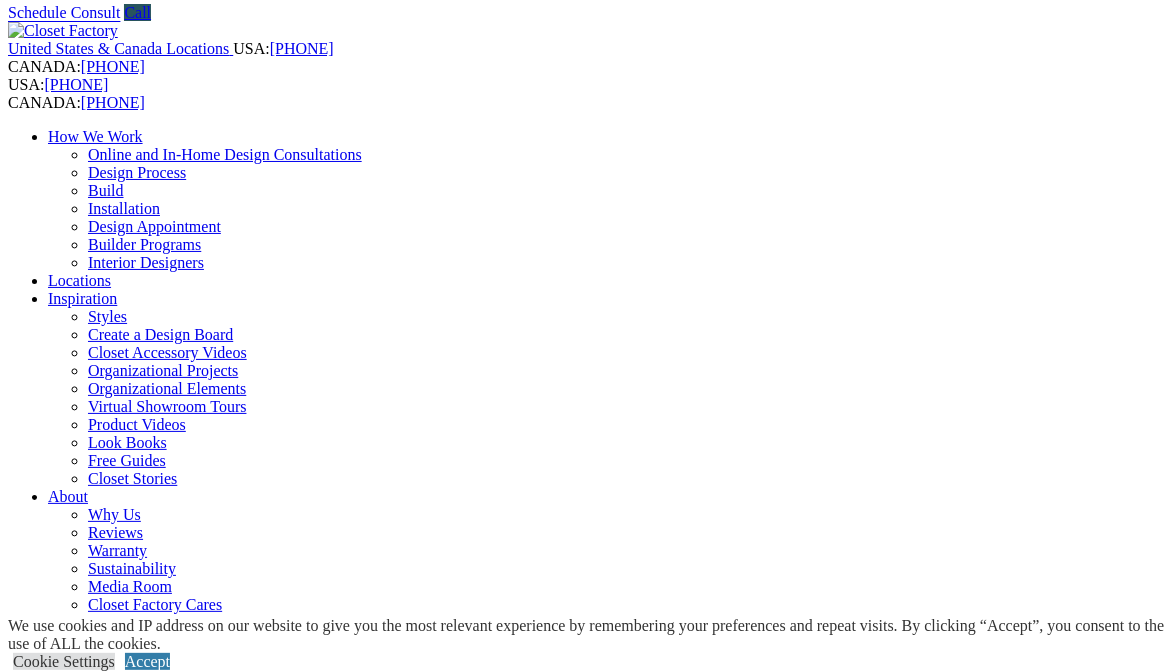 click on "**********" at bounding box center (587, 6893) 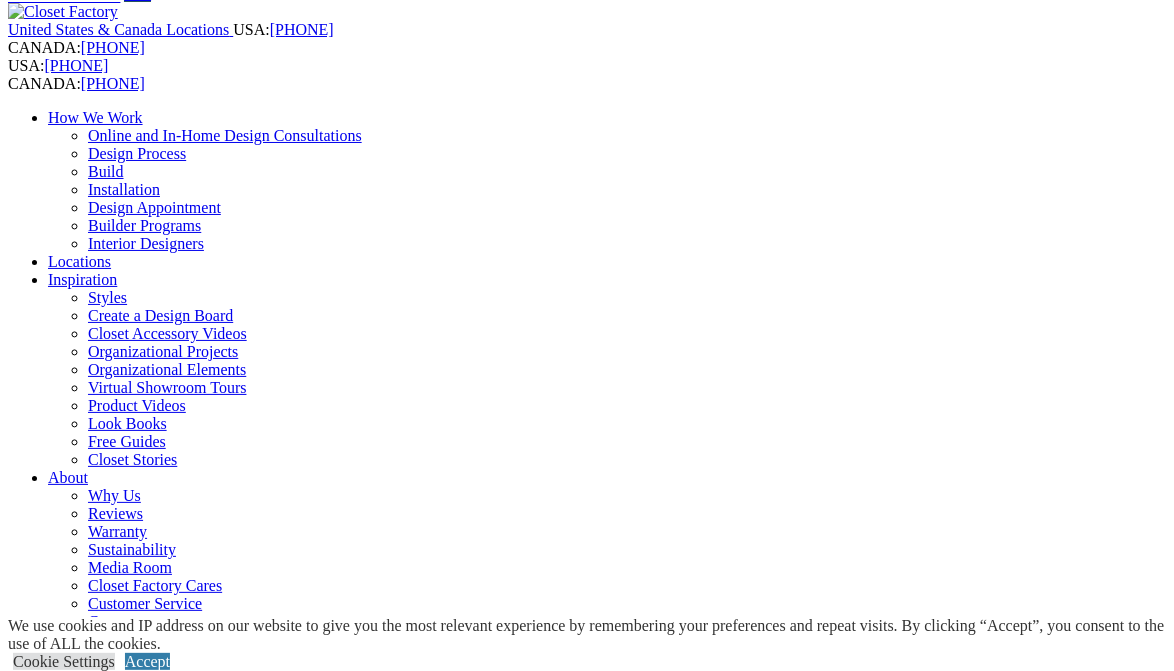 scroll, scrollTop: 0, scrollLeft: 0, axis: both 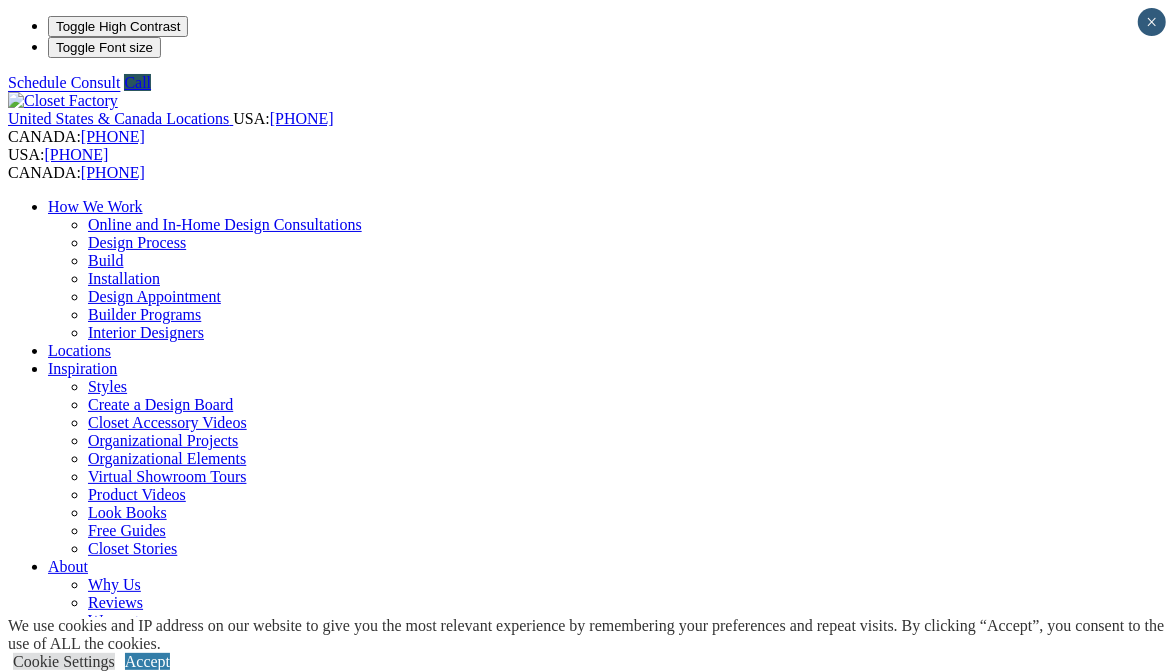 click on "Closet Organizers" at bounding box center (145, 850) 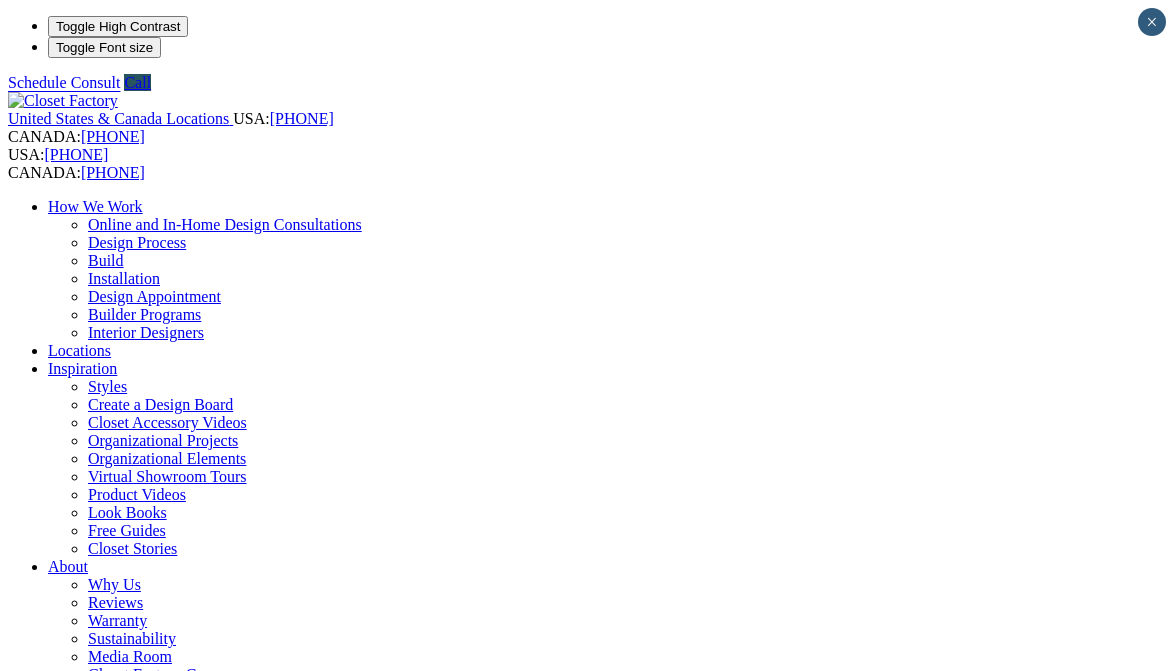 scroll, scrollTop: 0, scrollLeft: 0, axis: both 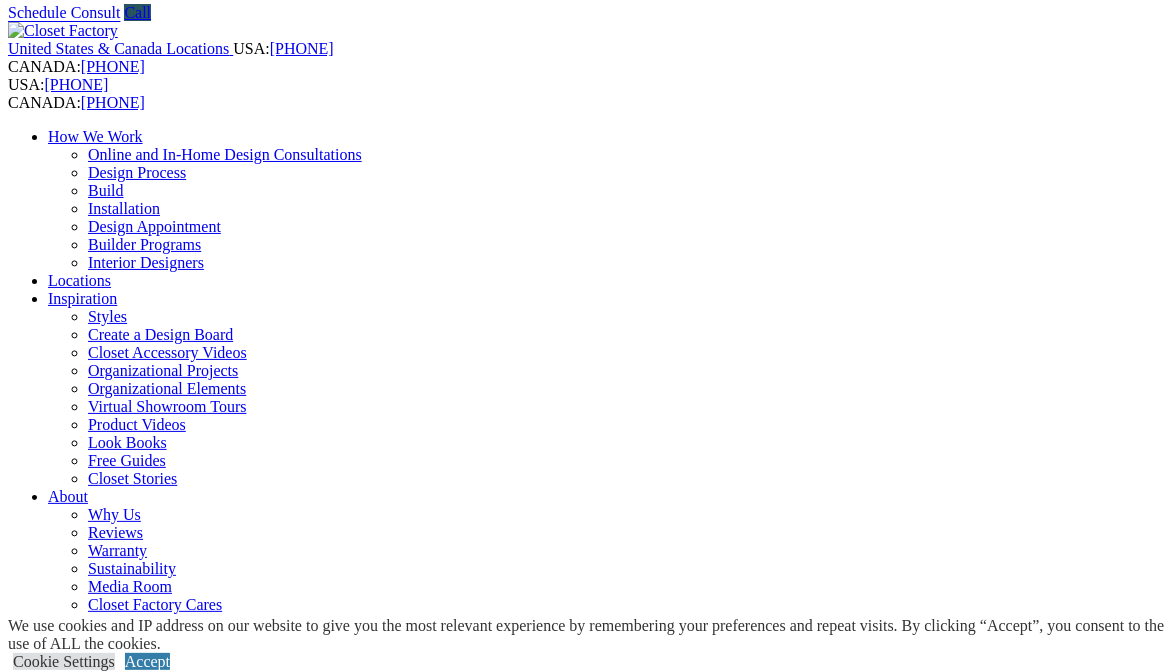 click on "Closet Organizers Dressing Rooms Finesse Systems Reach-in Closets Shoe Closets Walk-in Closets Wardrobe Closets Wood Closets" at bounding box center [607, 844] 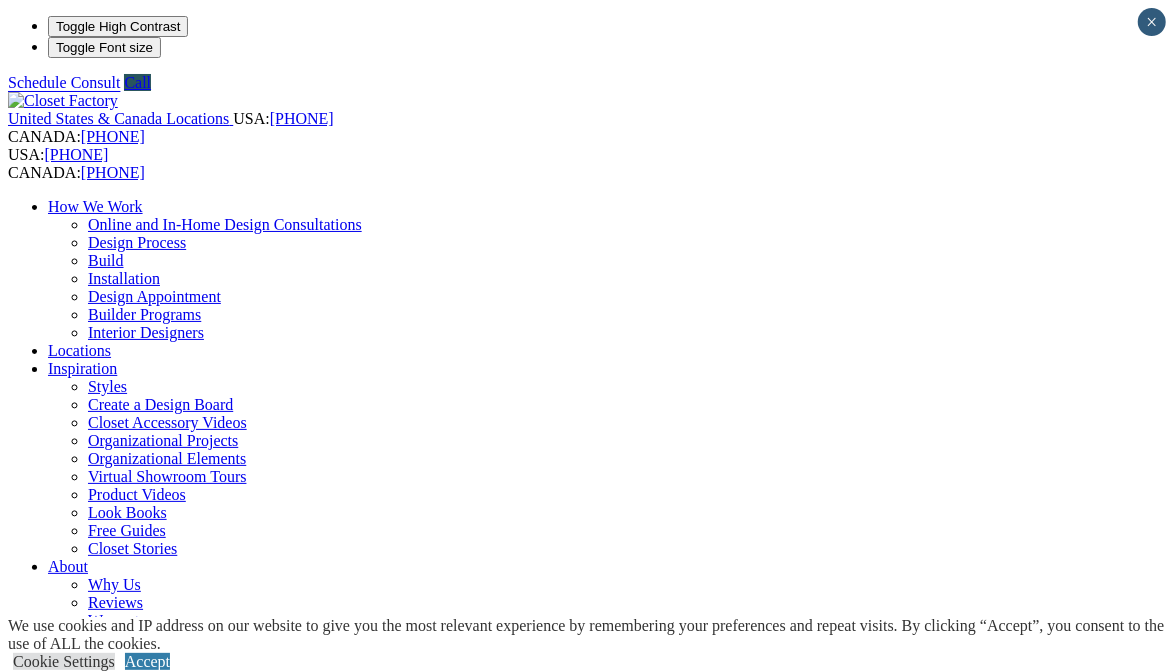 click on "Organizational Projects" at bounding box center (163, 440) 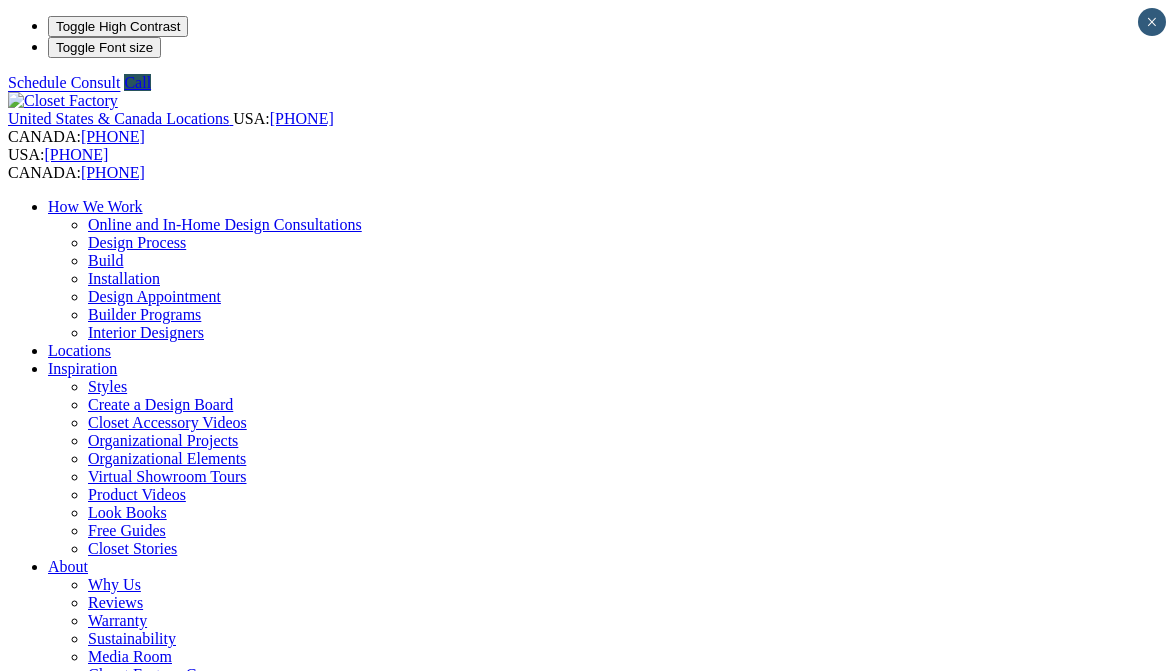 scroll, scrollTop: 0, scrollLeft: 0, axis: both 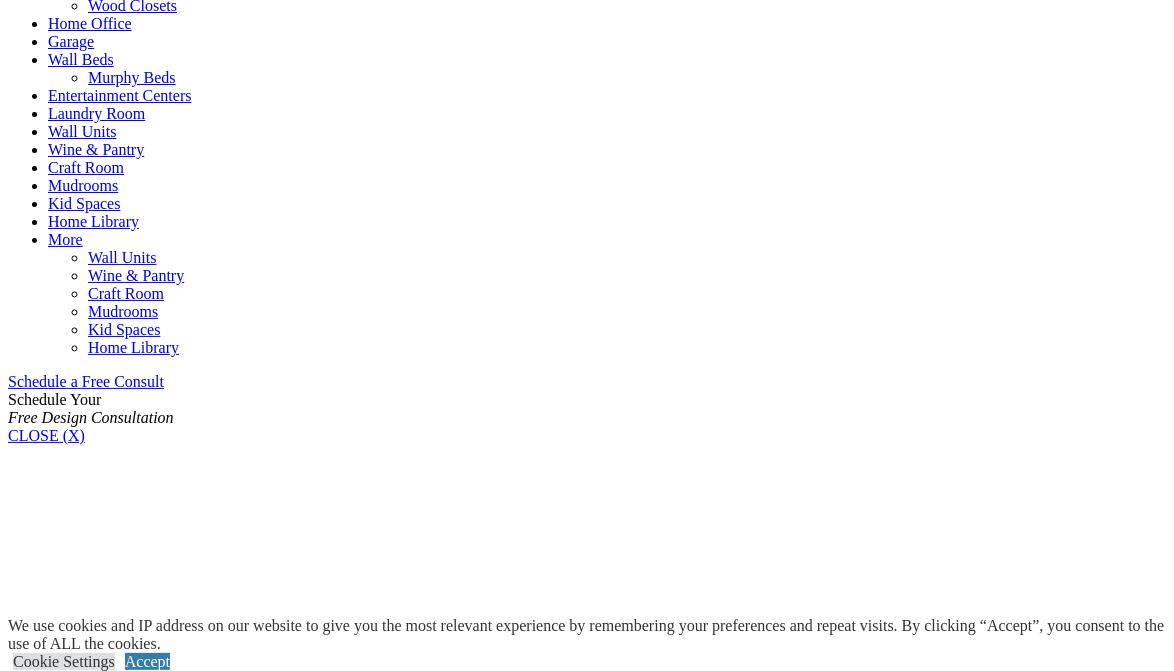 click at bounding box center [39, 978] 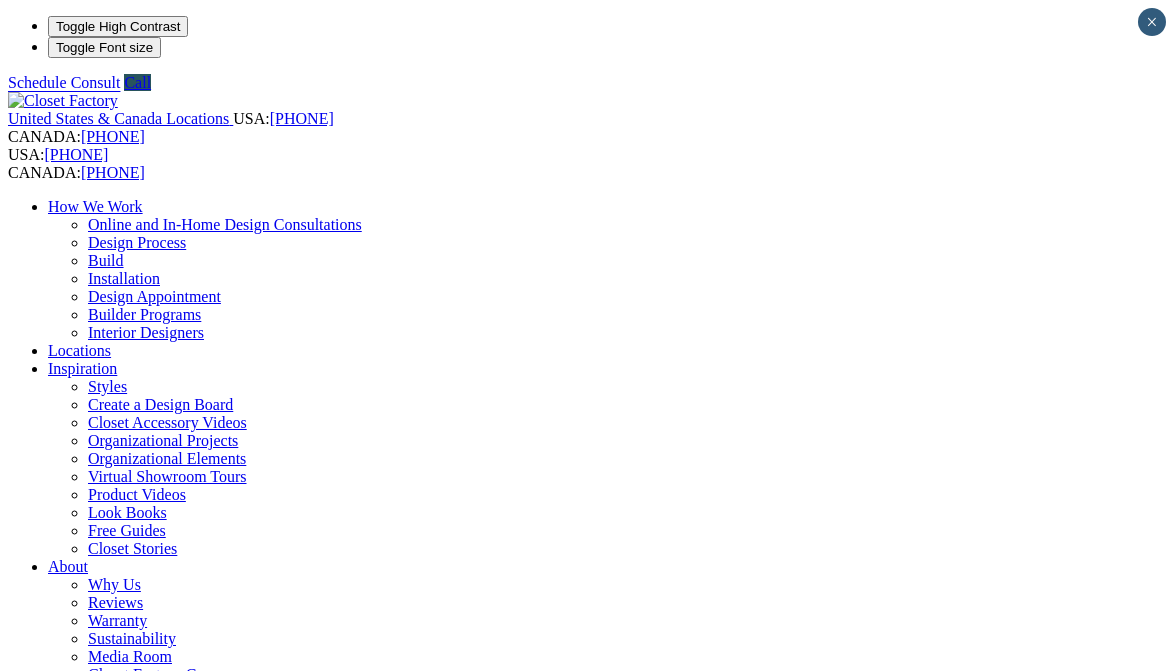 scroll, scrollTop: 0, scrollLeft: 0, axis: both 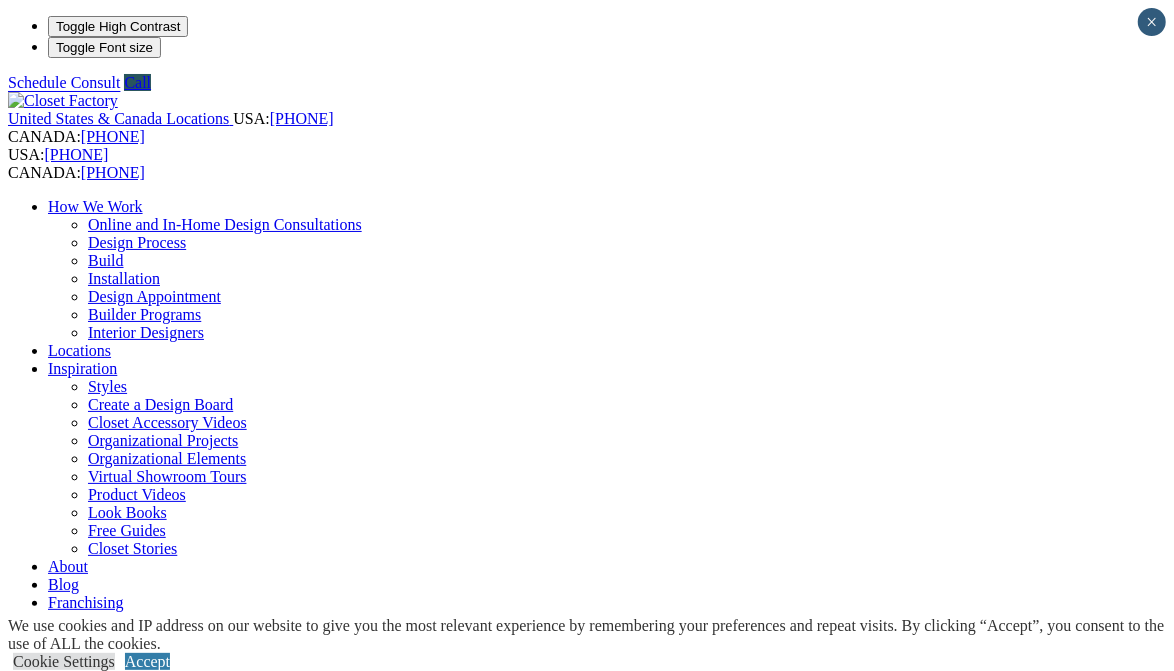 click on "Styles" at bounding box center (107, 386) 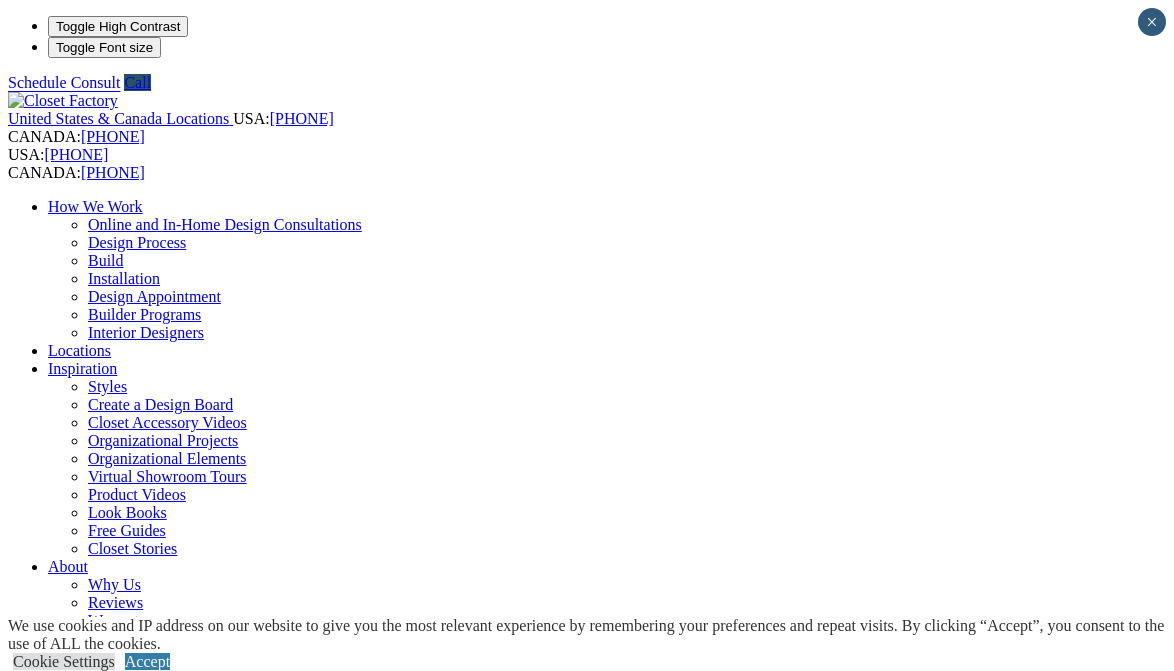 scroll, scrollTop: 0, scrollLeft: 0, axis: both 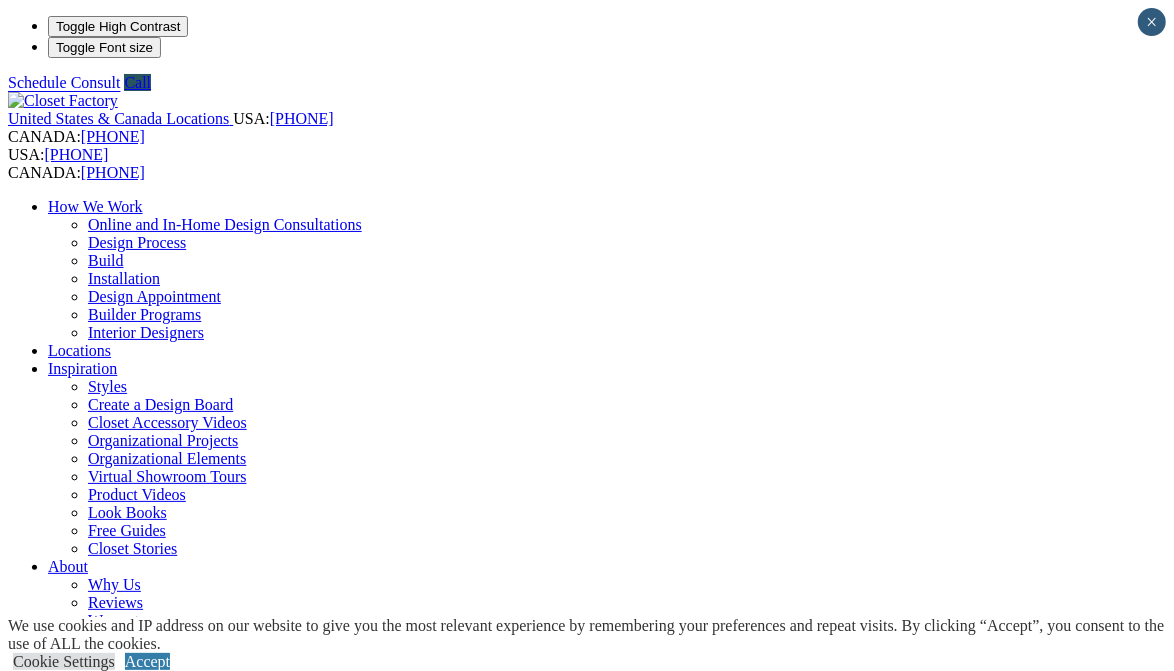 click on "Closet Organizers" at bounding box center [145, 850] 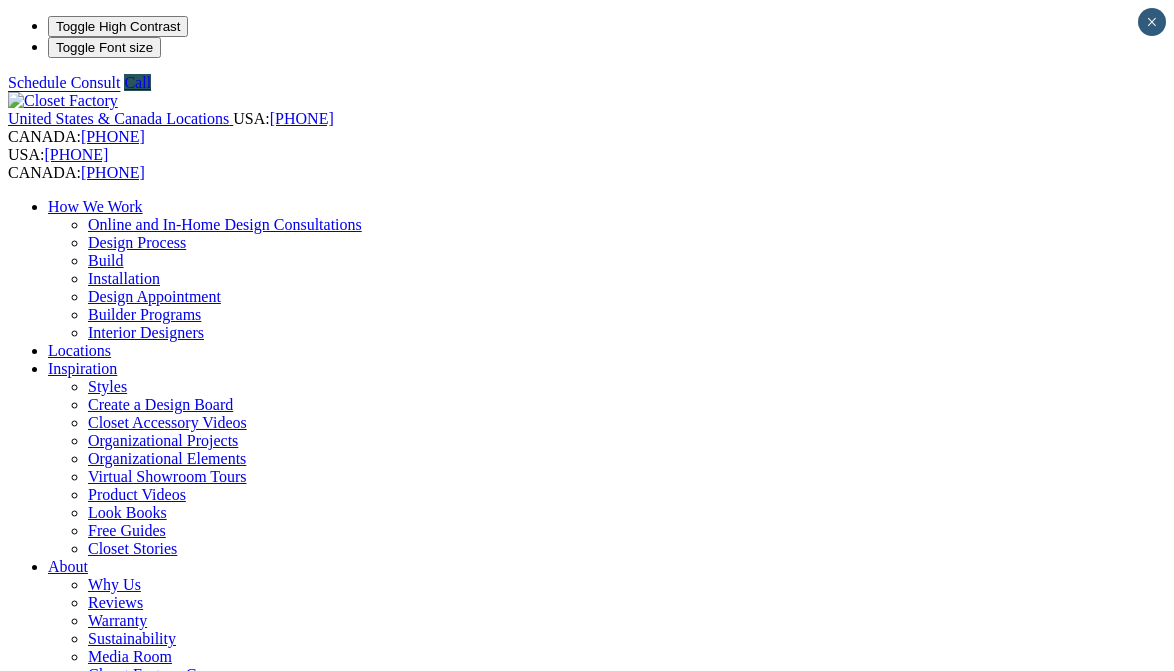 scroll, scrollTop: 0, scrollLeft: 0, axis: both 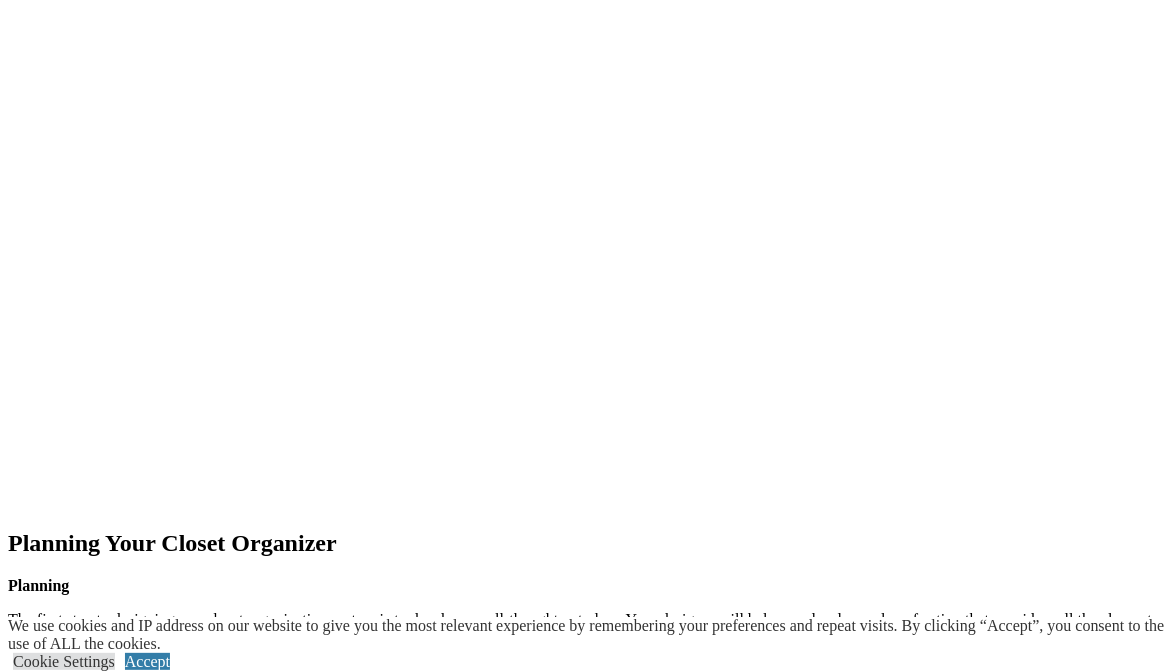 click on "prev" at bounding box center (587, 2783) 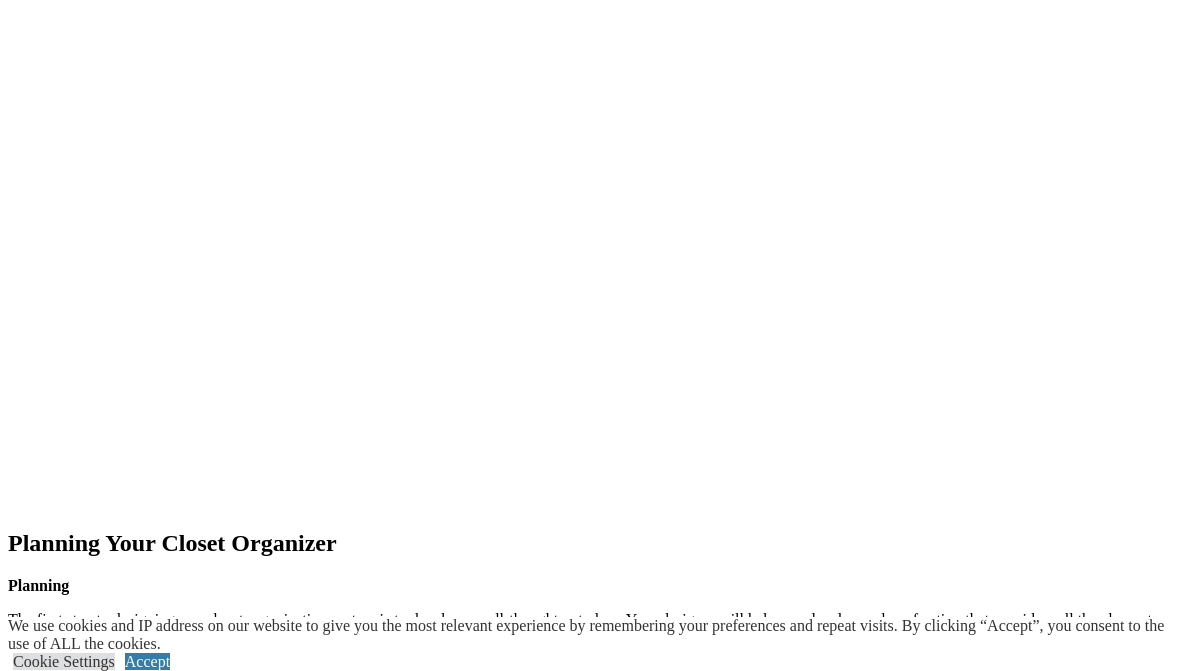 click at bounding box center (141, 11857) 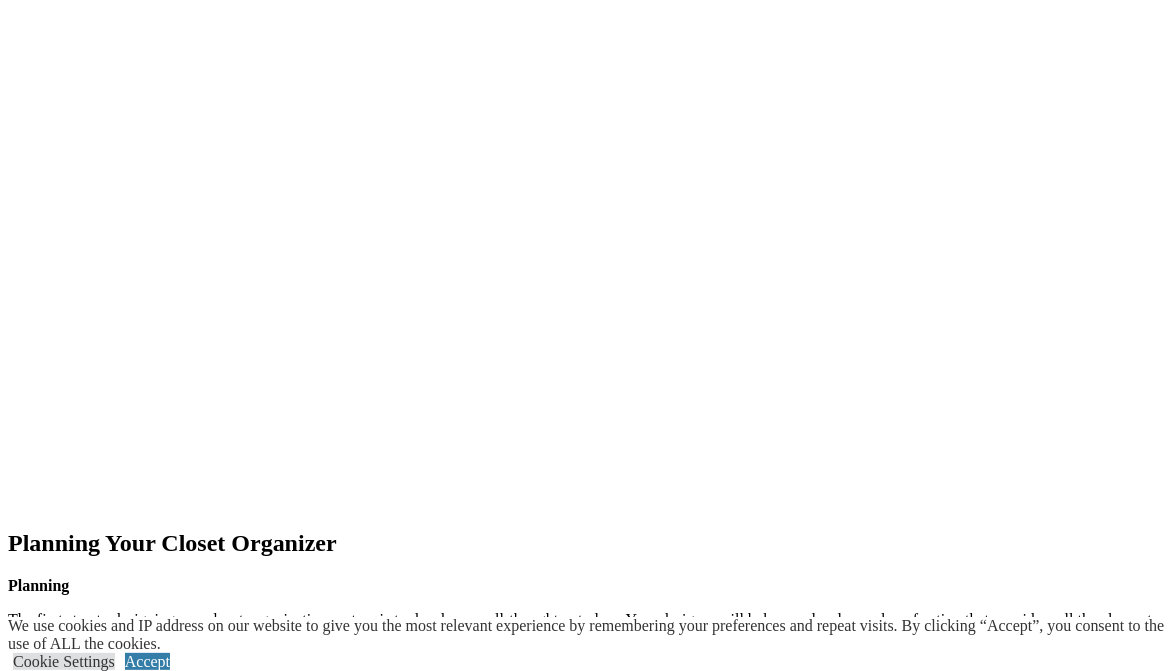 click at bounding box center [-1065, 2312] 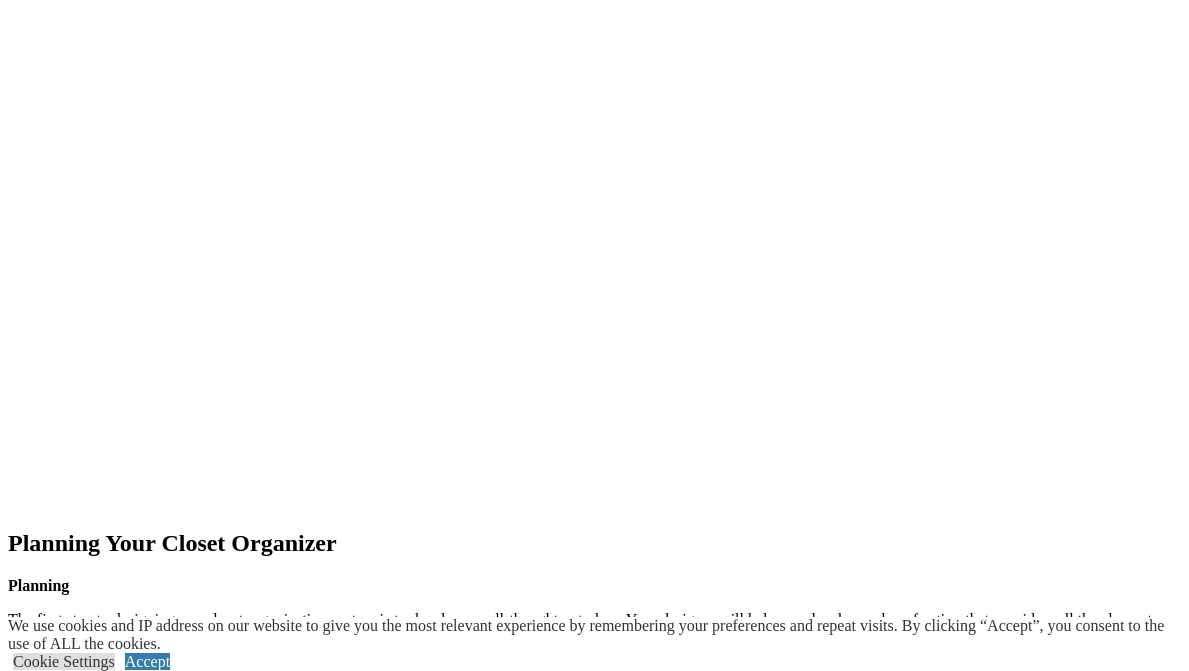 click at bounding box center [8, 11866] 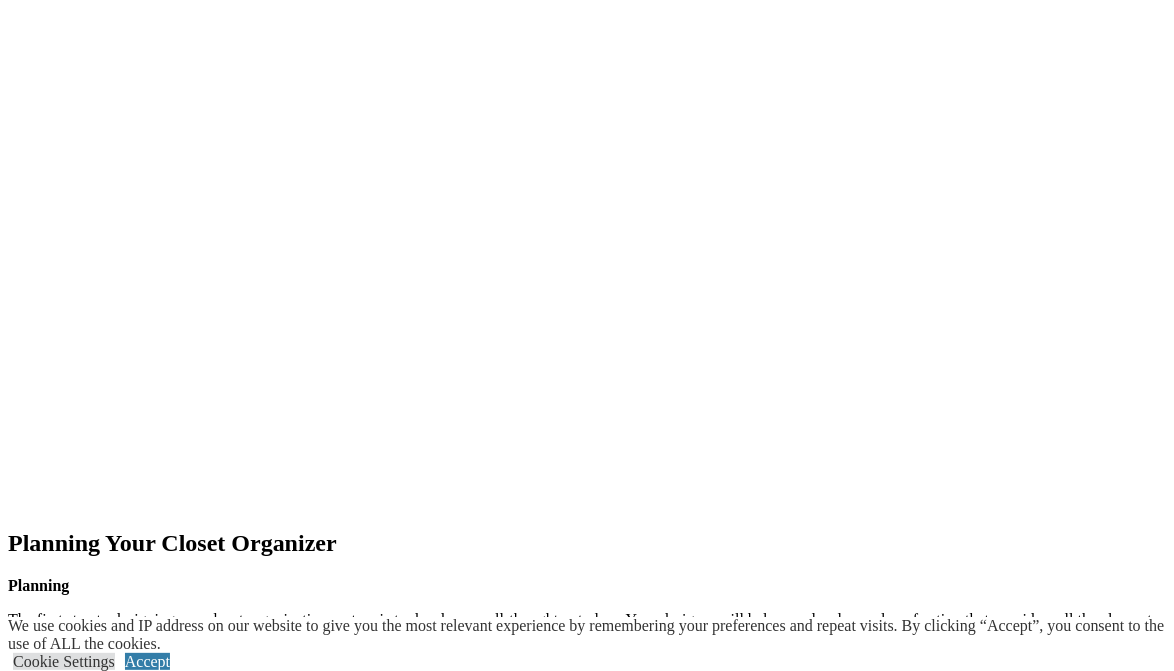 click on "prev" at bounding box center (587, 2615) 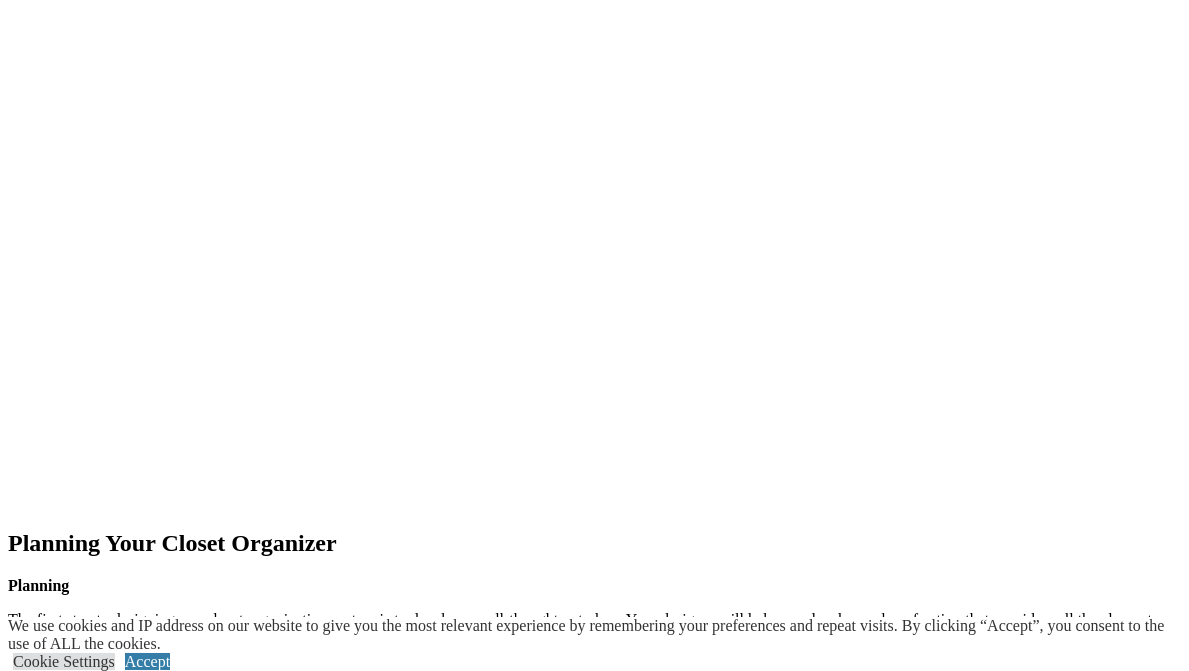 click at bounding box center [8, 11866] 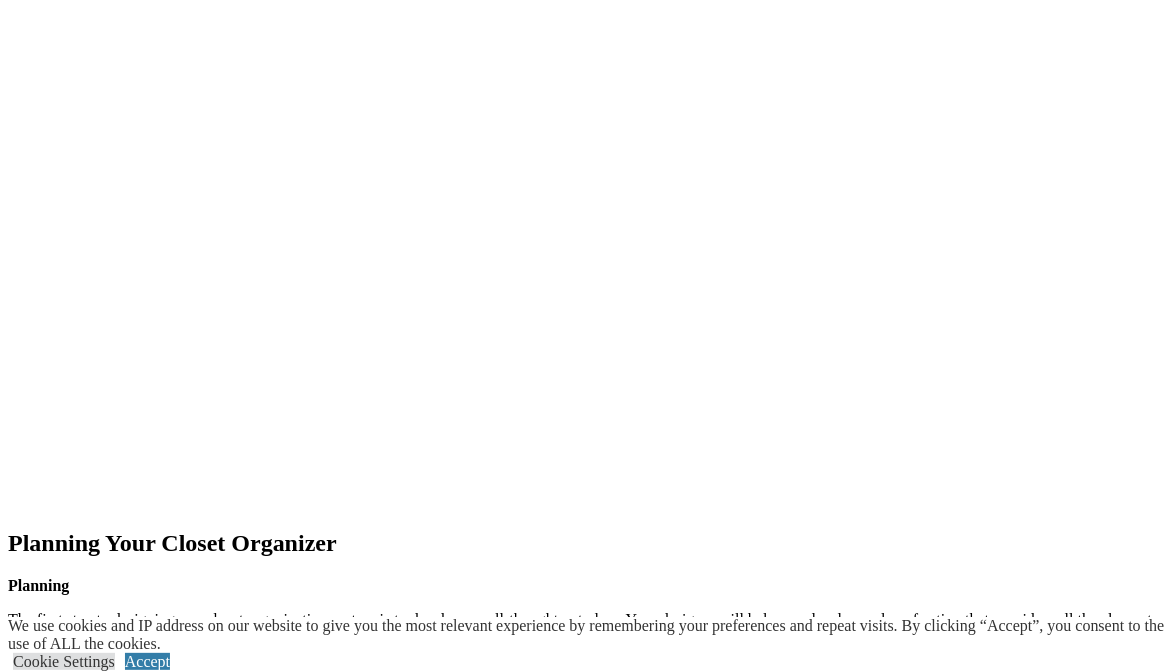 click on "next" at bounding box center (587, 2633) 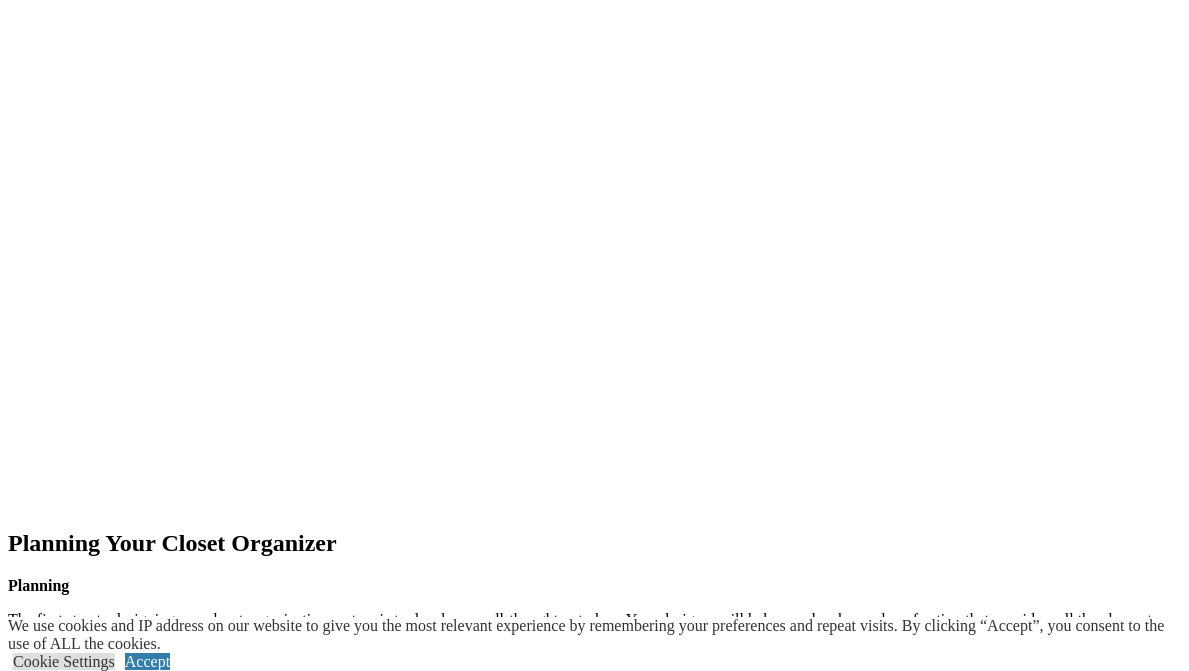 click at bounding box center (8, 11716) 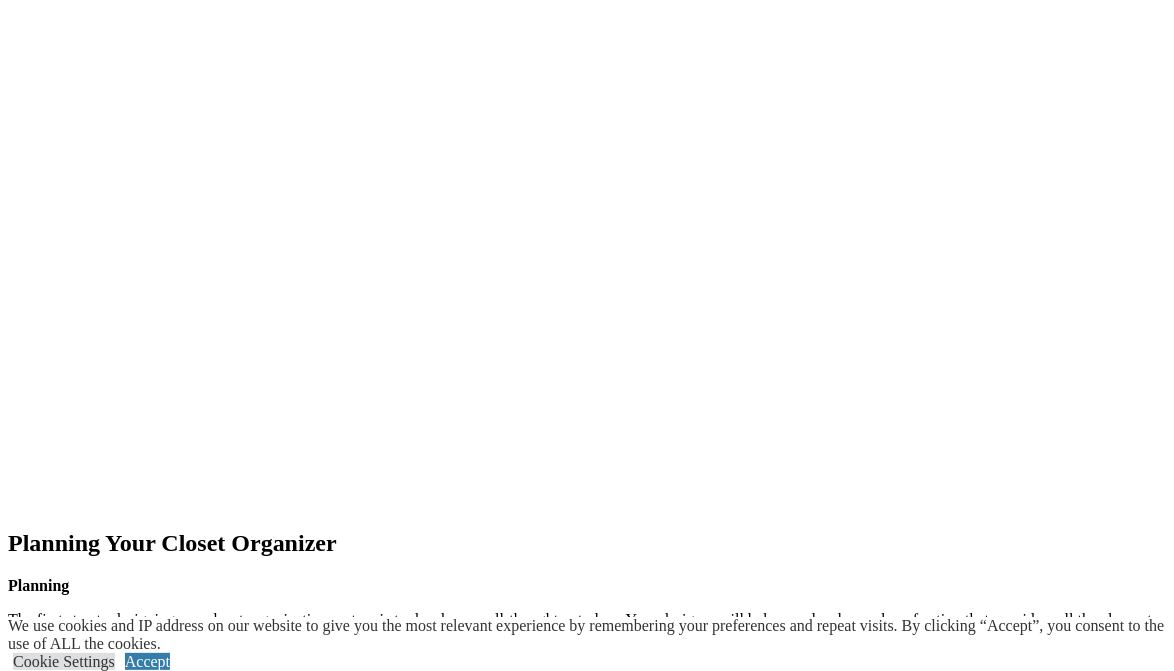 click on "next" at bounding box center (587, 2465) 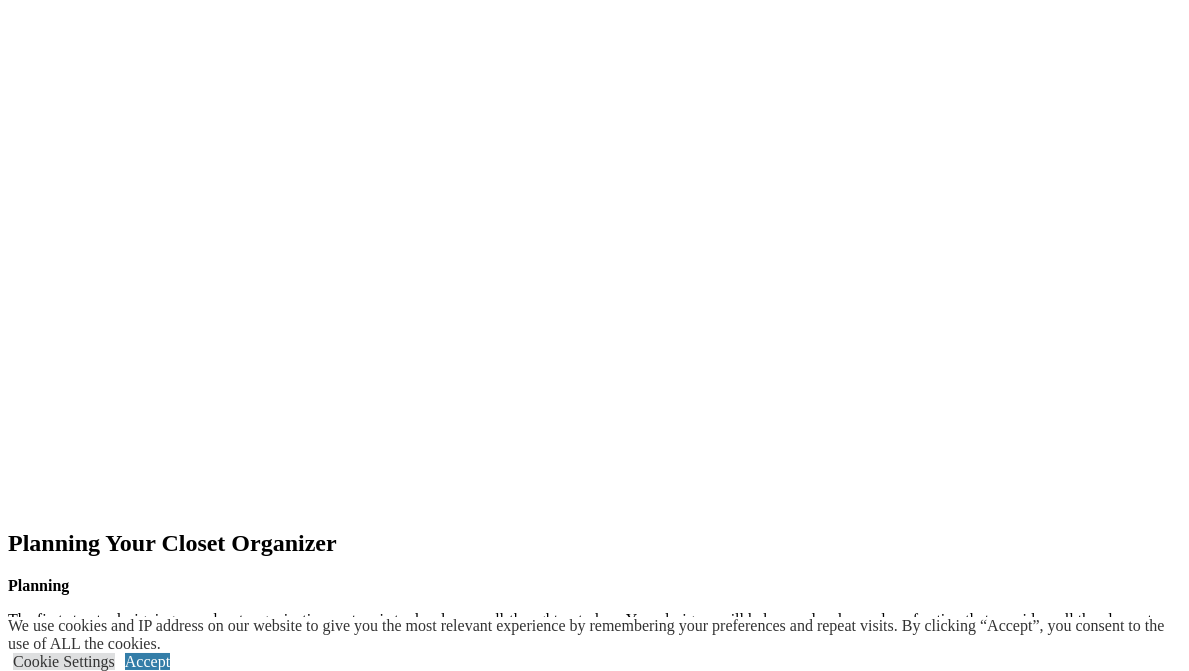 click at bounding box center [8, 11716] 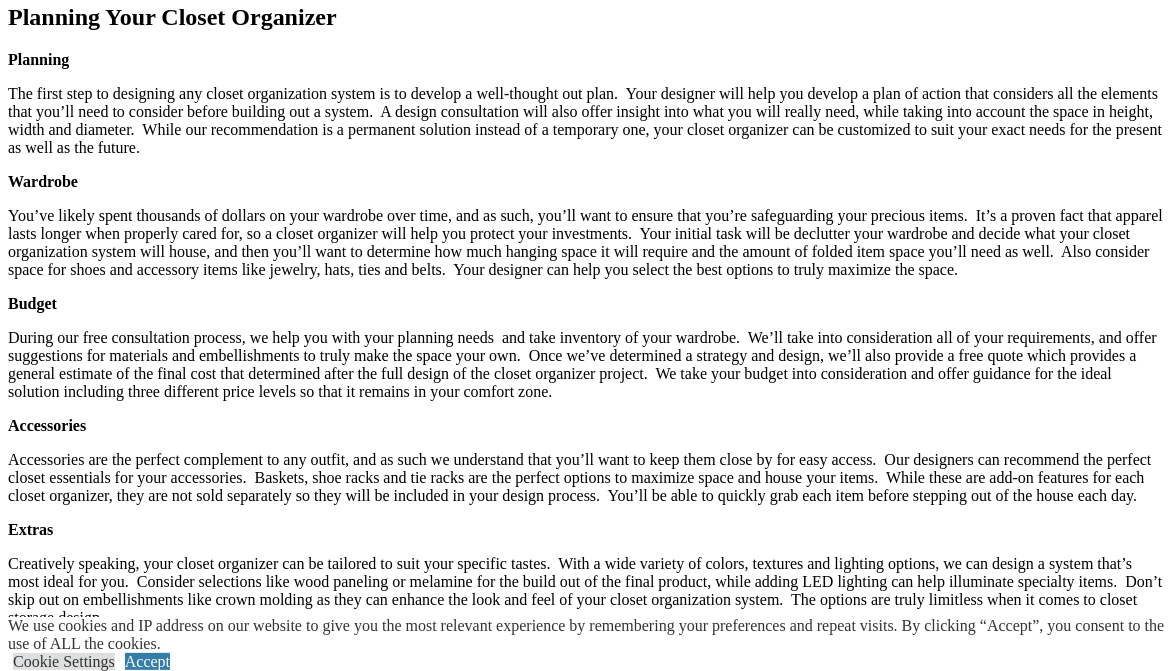 scroll, scrollTop: 3166, scrollLeft: 0, axis: vertical 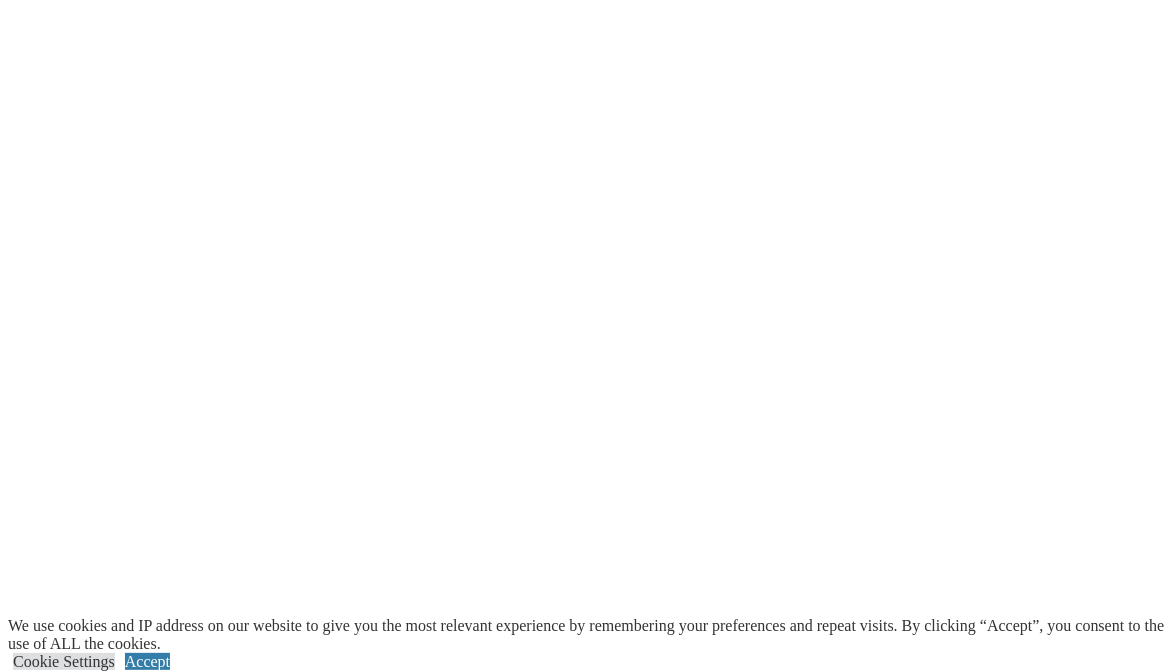 click on "Organizational Projects" at bounding box center [163, -1493] 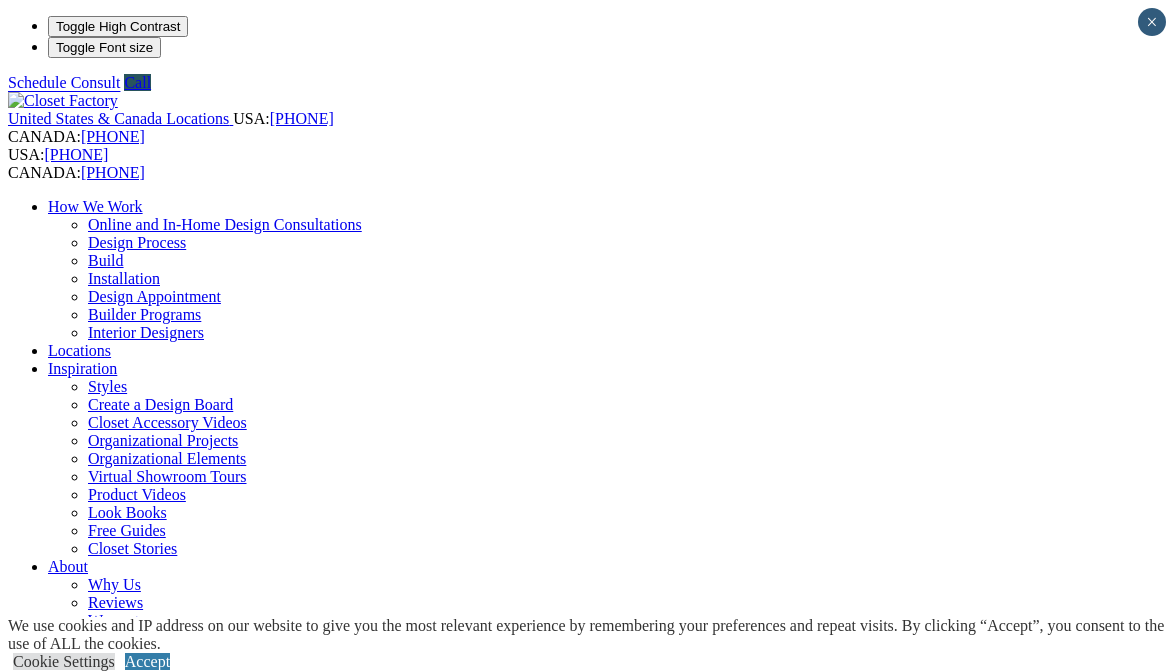 scroll, scrollTop: 0, scrollLeft: 0, axis: both 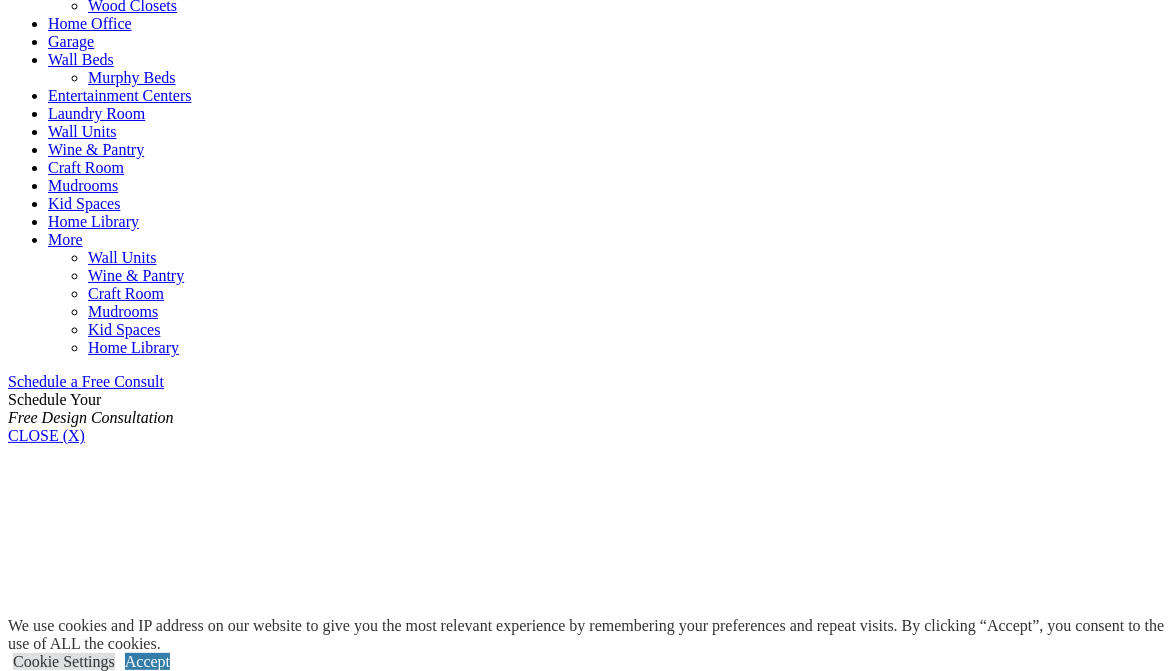 click on "Closets
Ideas to bring your closet to the next level." at bounding box center [587, 1020] 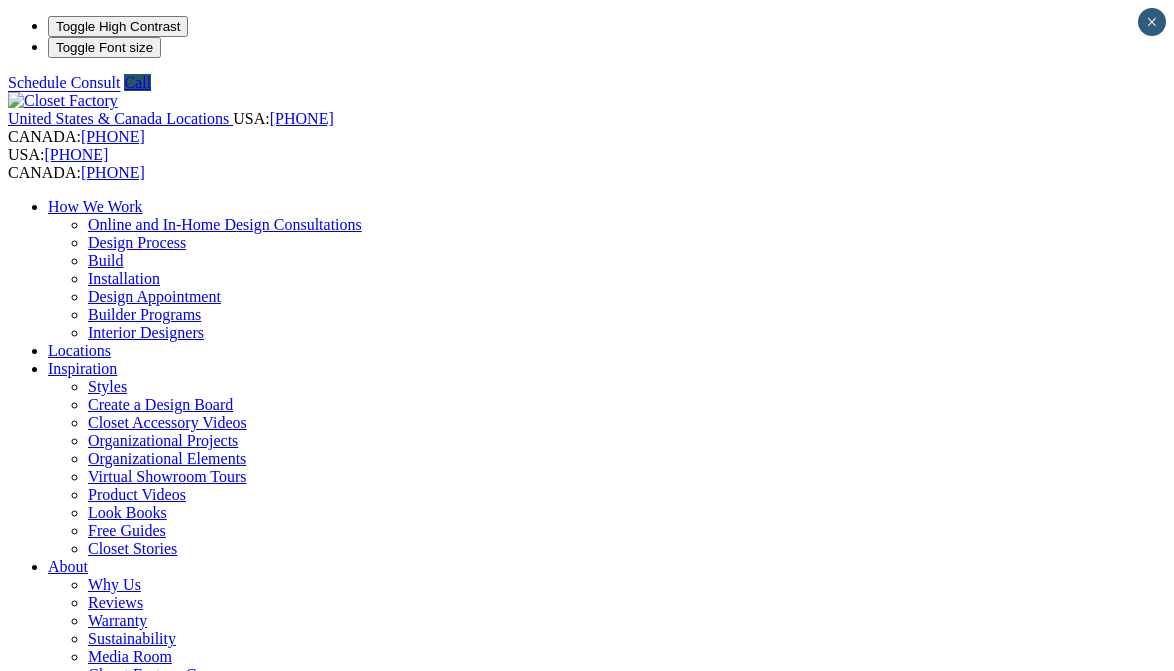 scroll, scrollTop: 0, scrollLeft: 0, axis: both 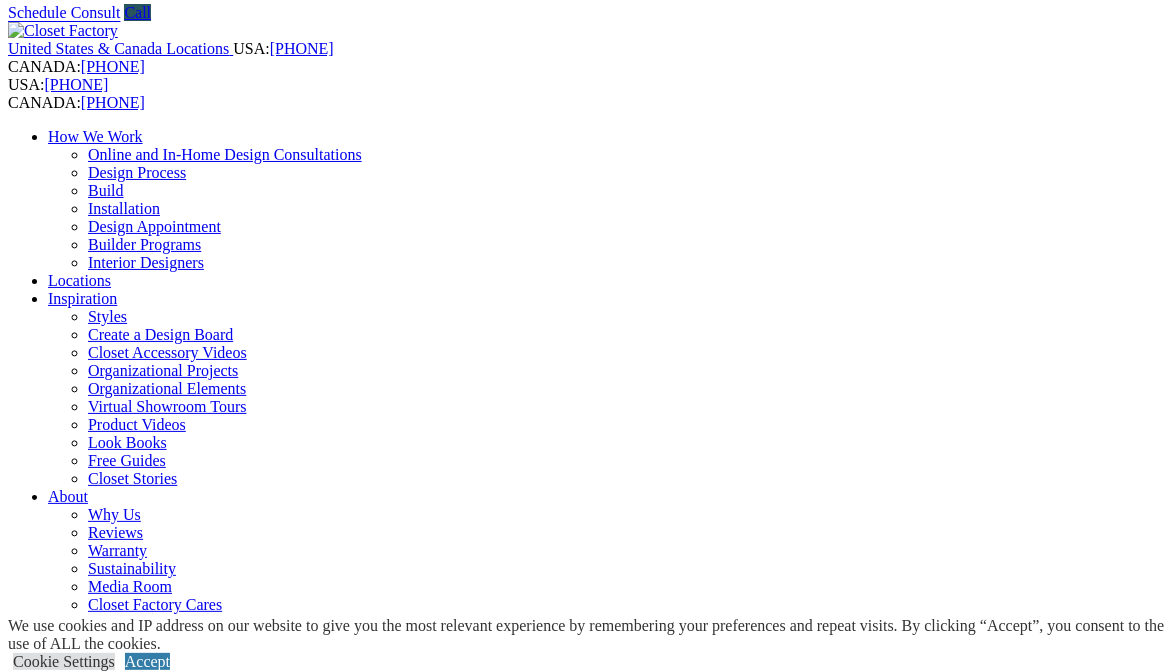 click on "Closet Organizers Dressing Rooms Finesse Systems Reach-in Closets Shoe Closets Walk-in Closets Wardrobe Closets Wood Closets" at bounding box center (607, 844) 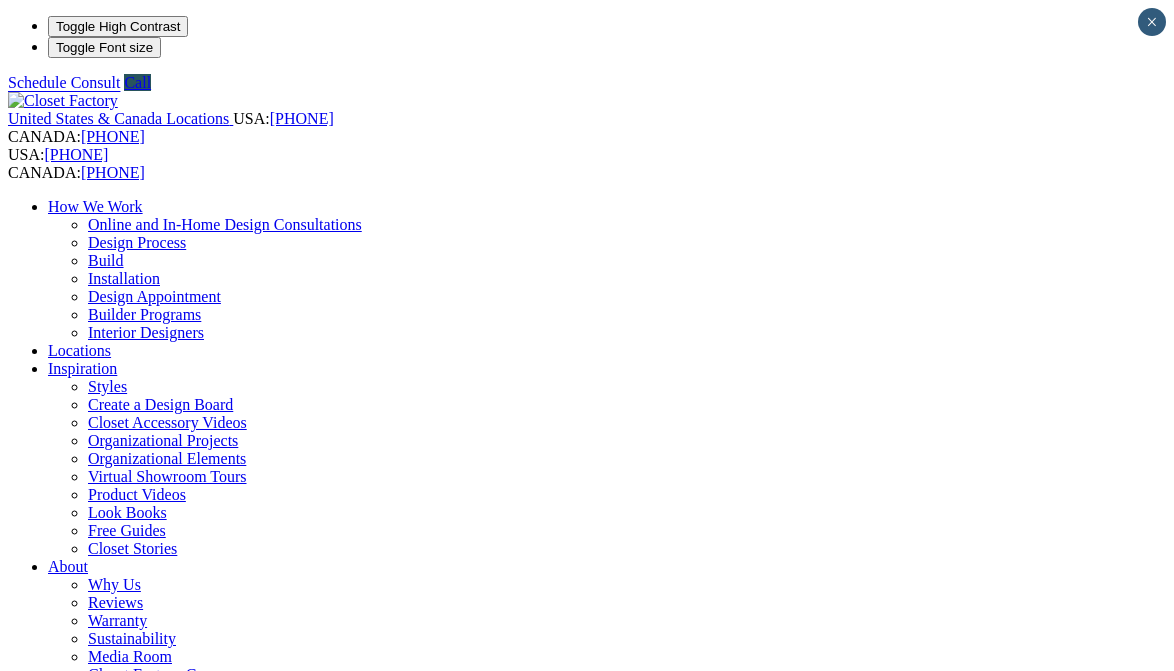 scroll, scrollTop: 0, scrollLeft: 0, axis: both 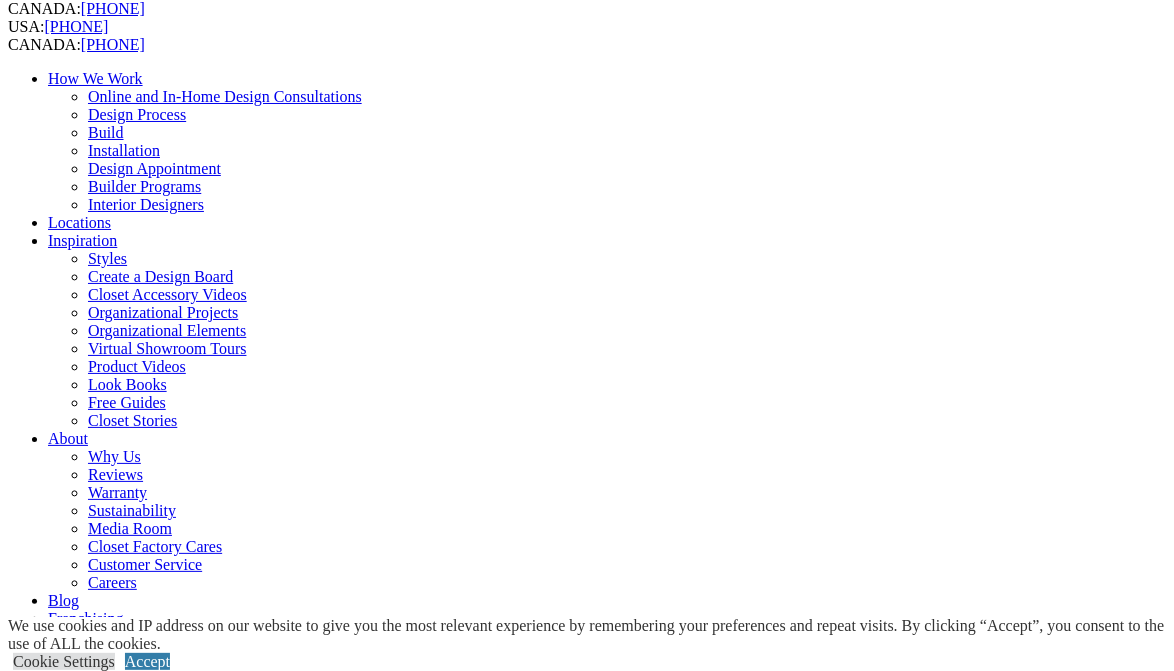 click on "Next Slide" at bounding box center [587, 1913] 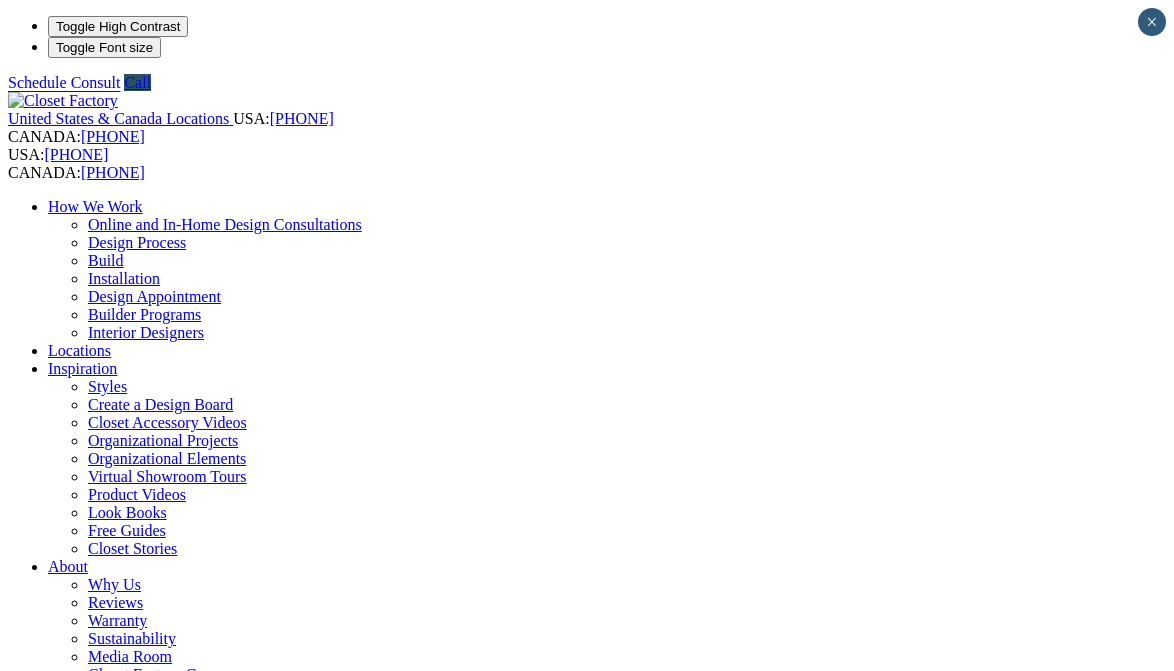 scroll, scrollTop: 0, scrollLeft: 0, axis: both 